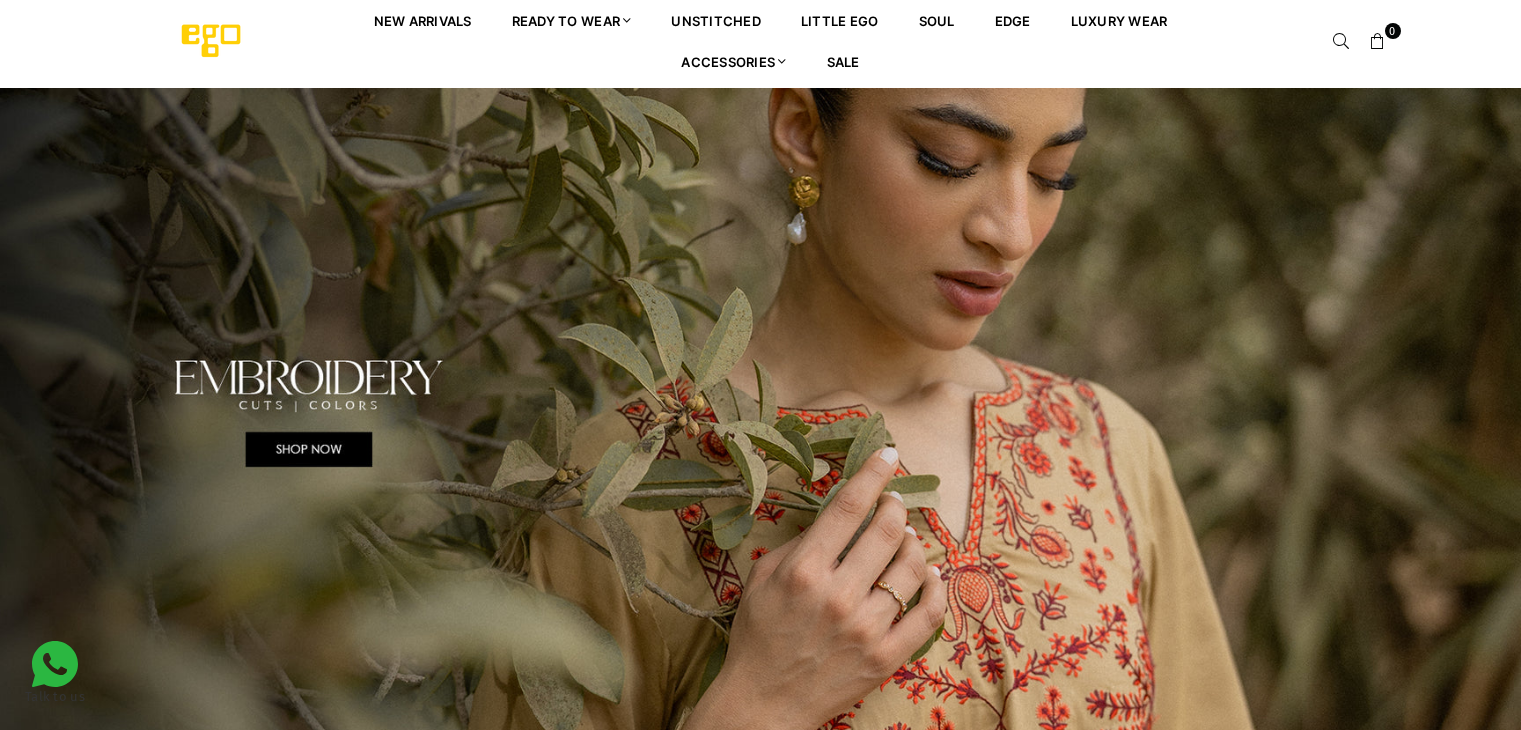 scroll, scrollTop: 0, scrollLeft: 0, axis: both 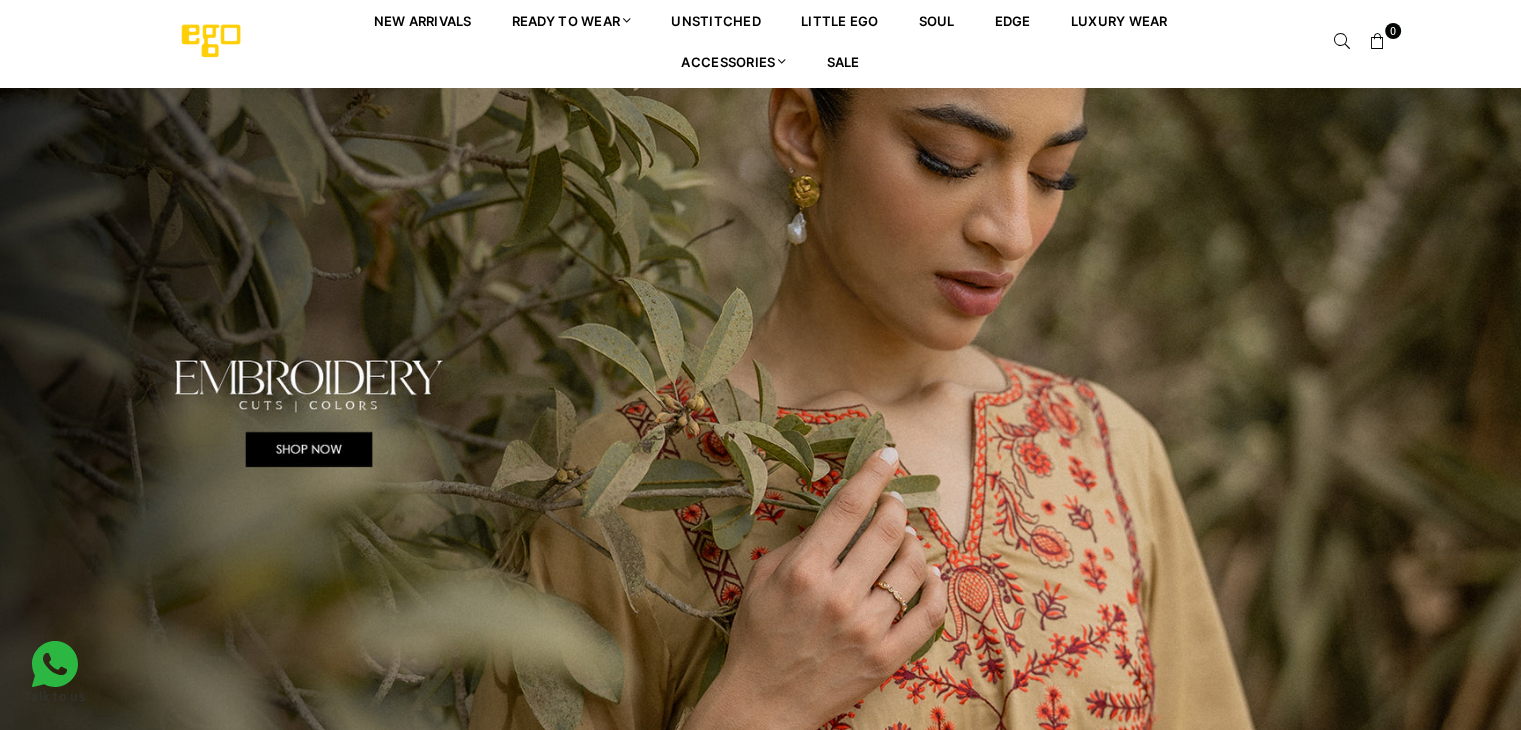click at bounding box center (760, 413) 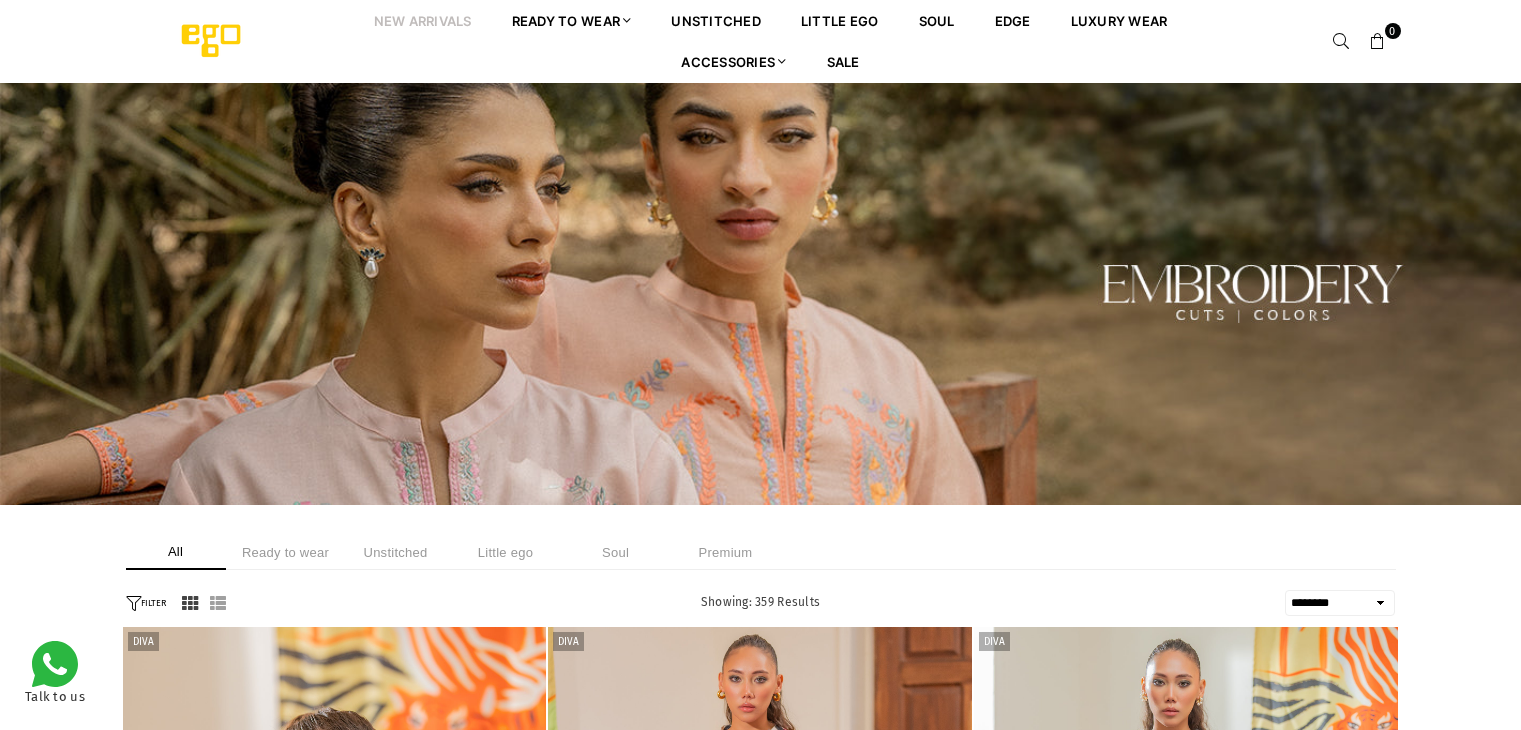 select on "******" 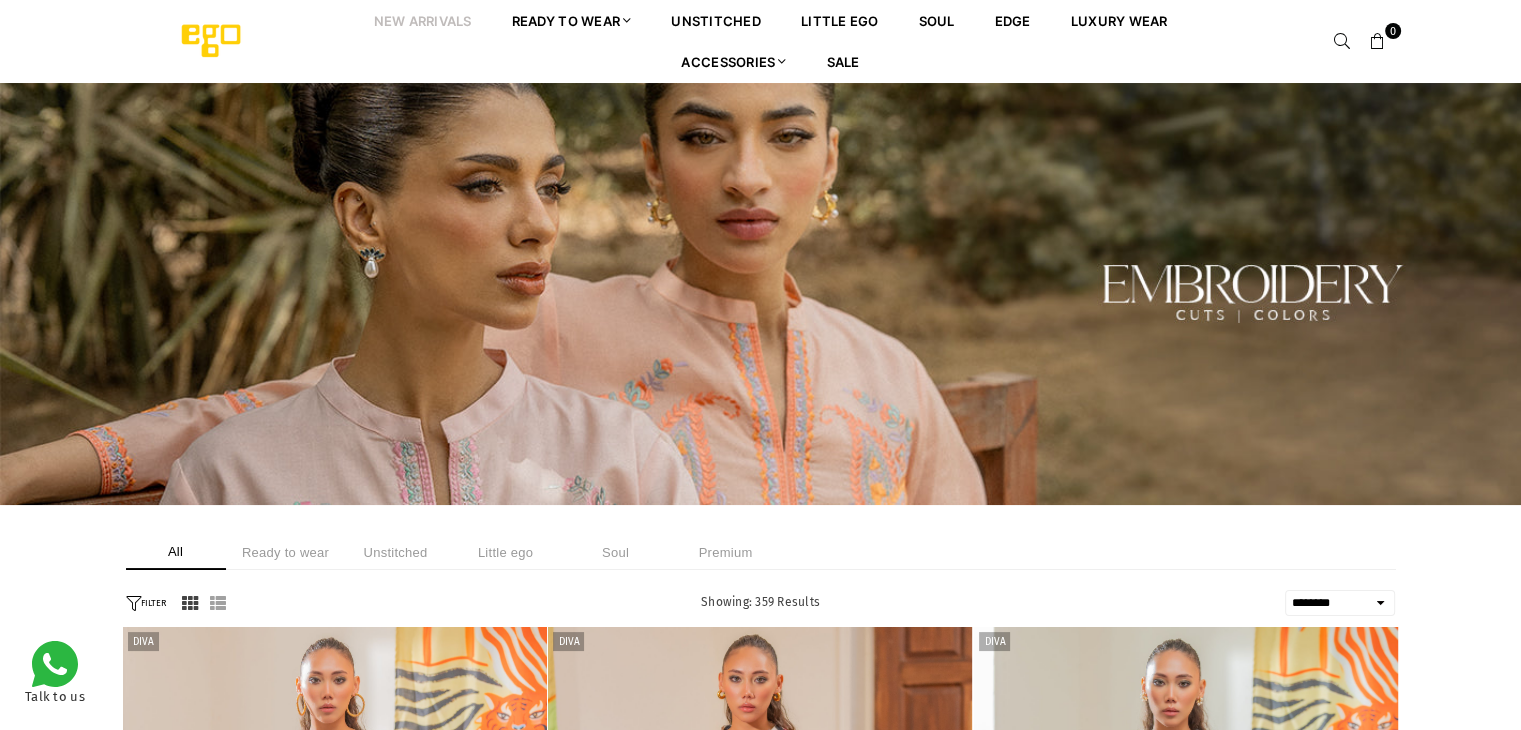 scroll, scrollTop: 0, scrollLeft: 0, axis: both 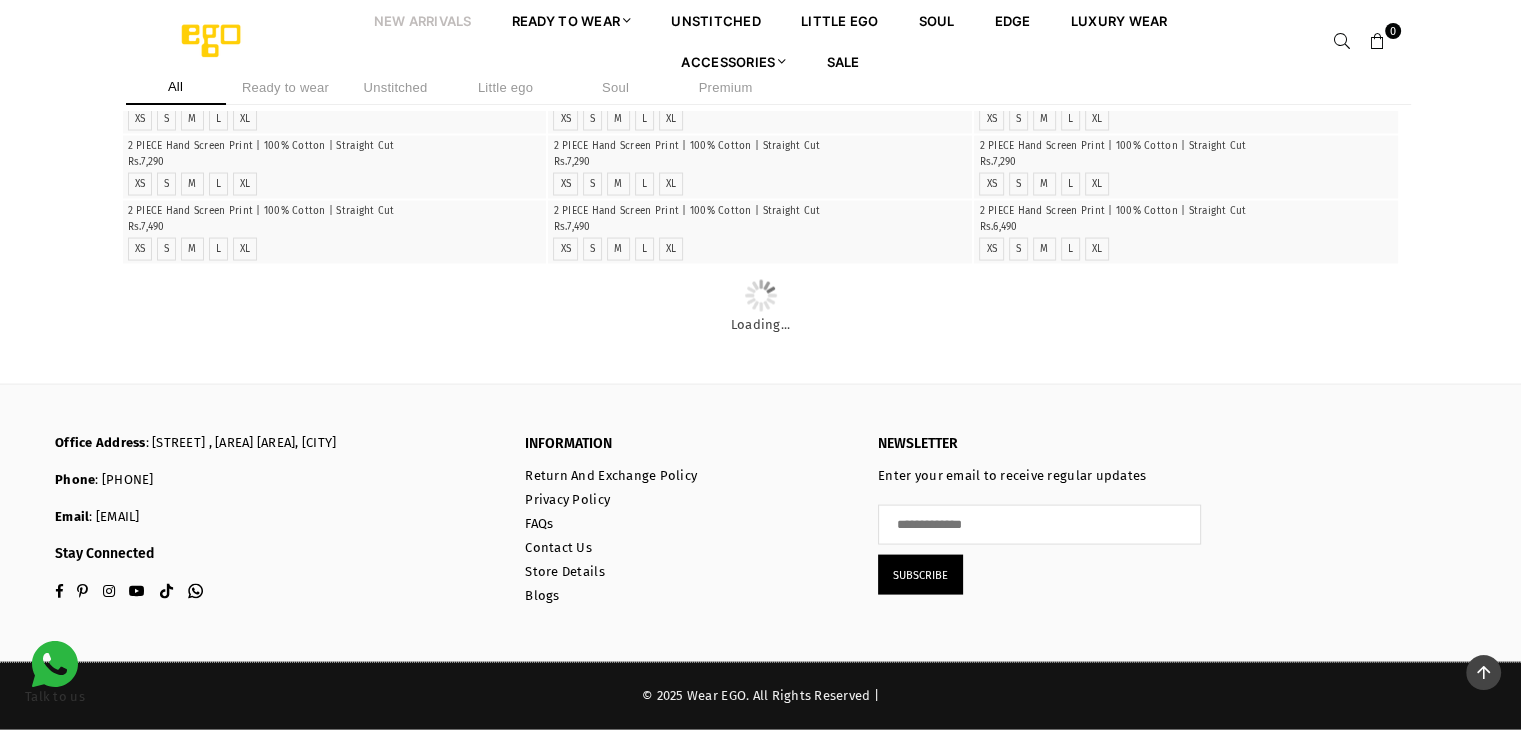 click at bounding box center [760, 71] 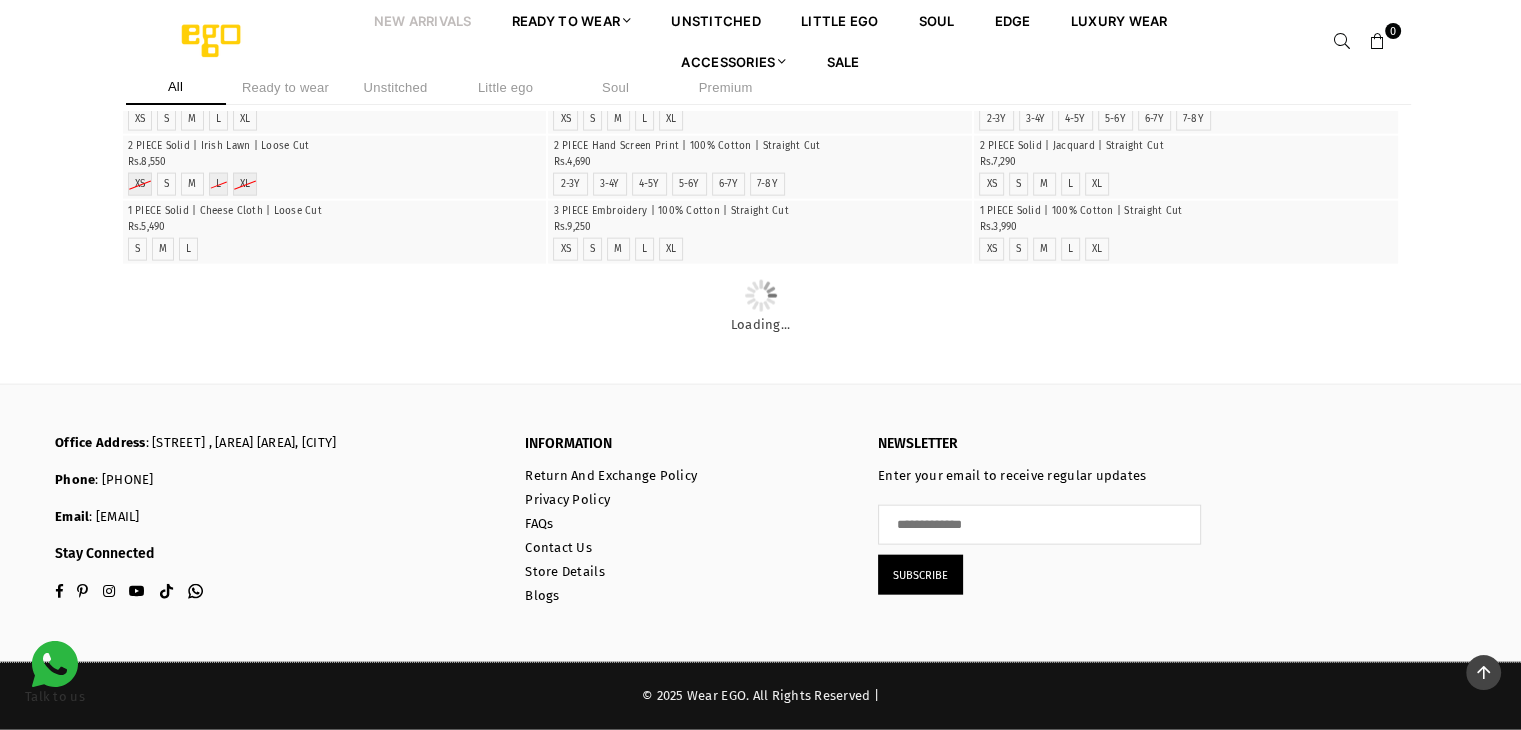 scroll, scrollTop: 14900, scrollLeft: 0, axis: vertical 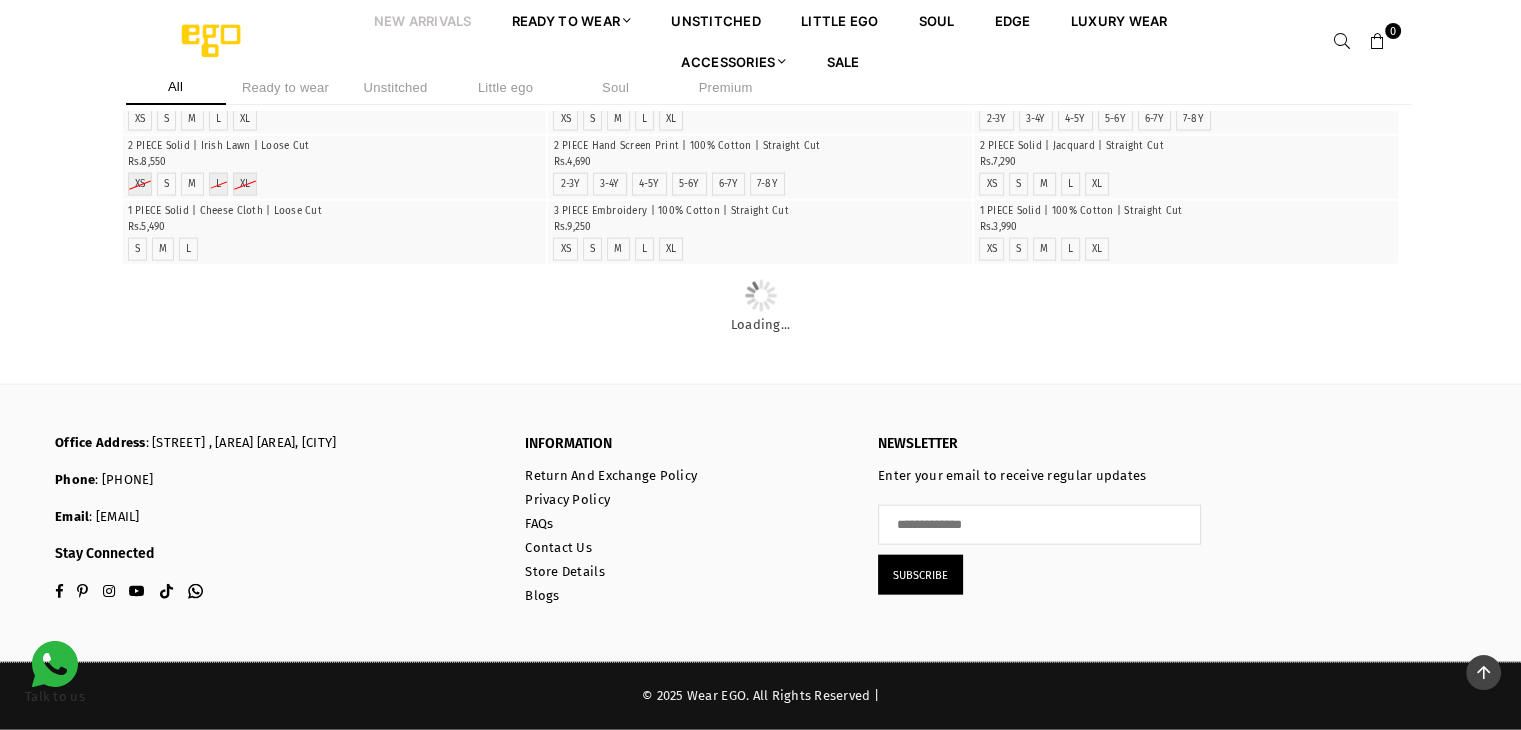 click on "Ready to wear" at bounding box center (286, 87) 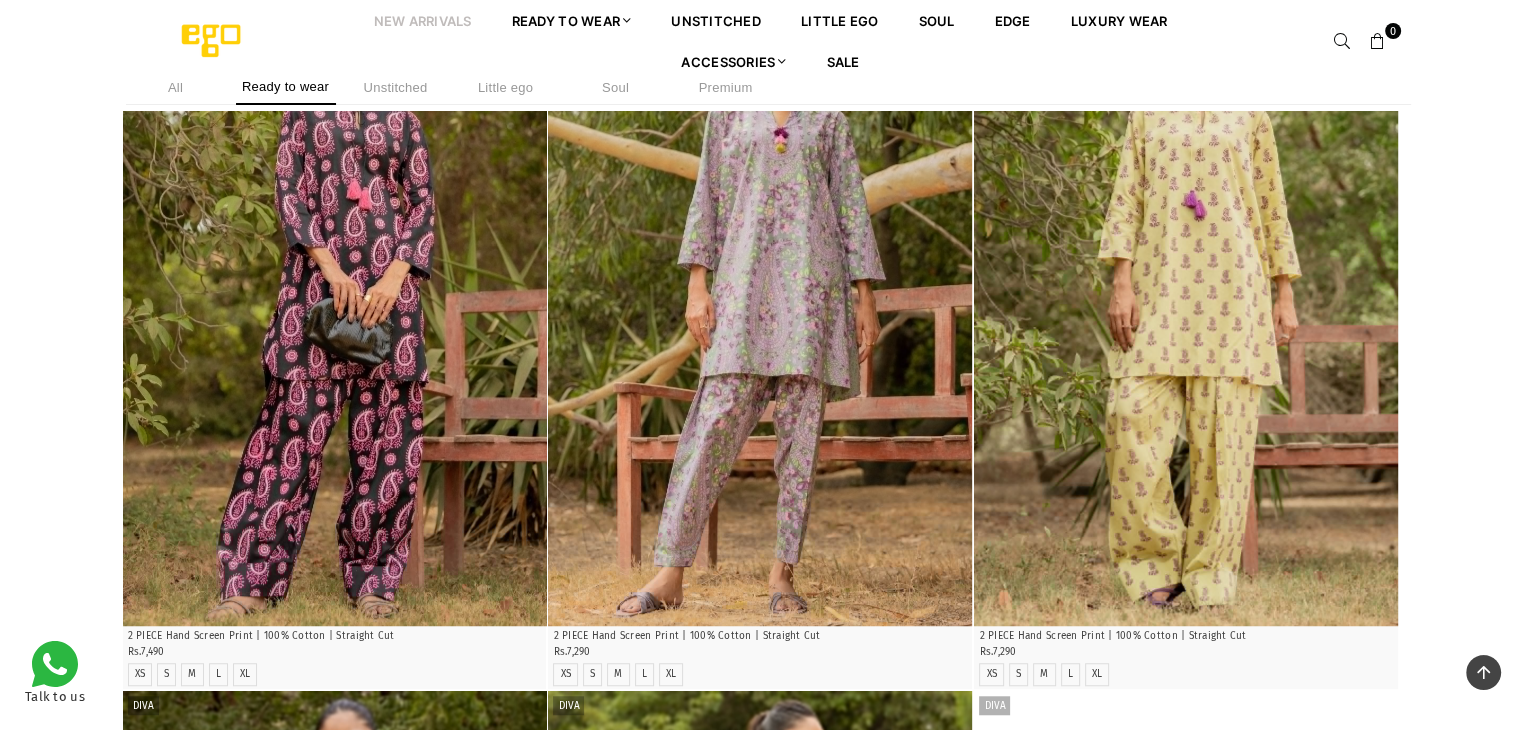 scroll, scrollTop: 8847, scrollLeft: 0, axis: vertical 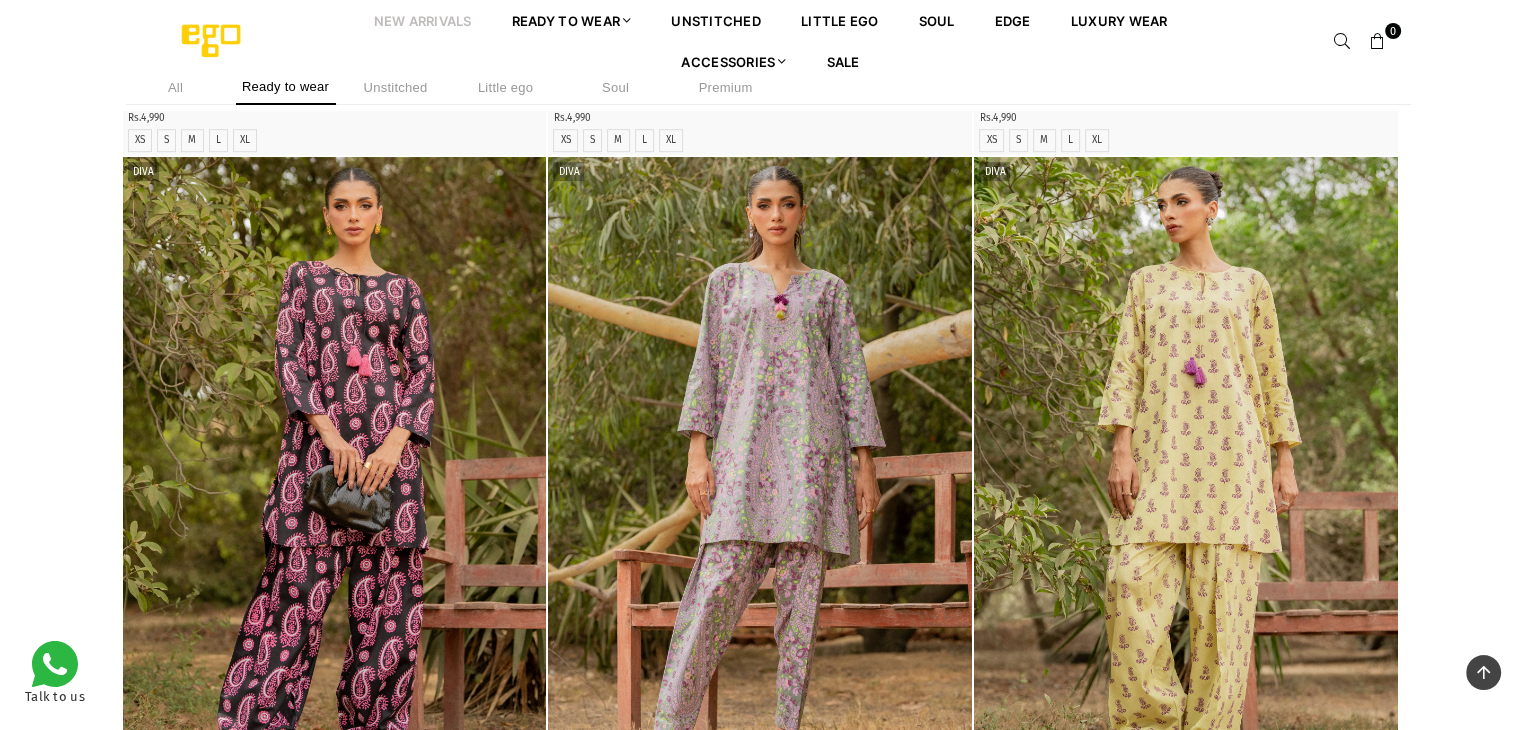 click on "New Arrivals" at bounding box center (423, 20) 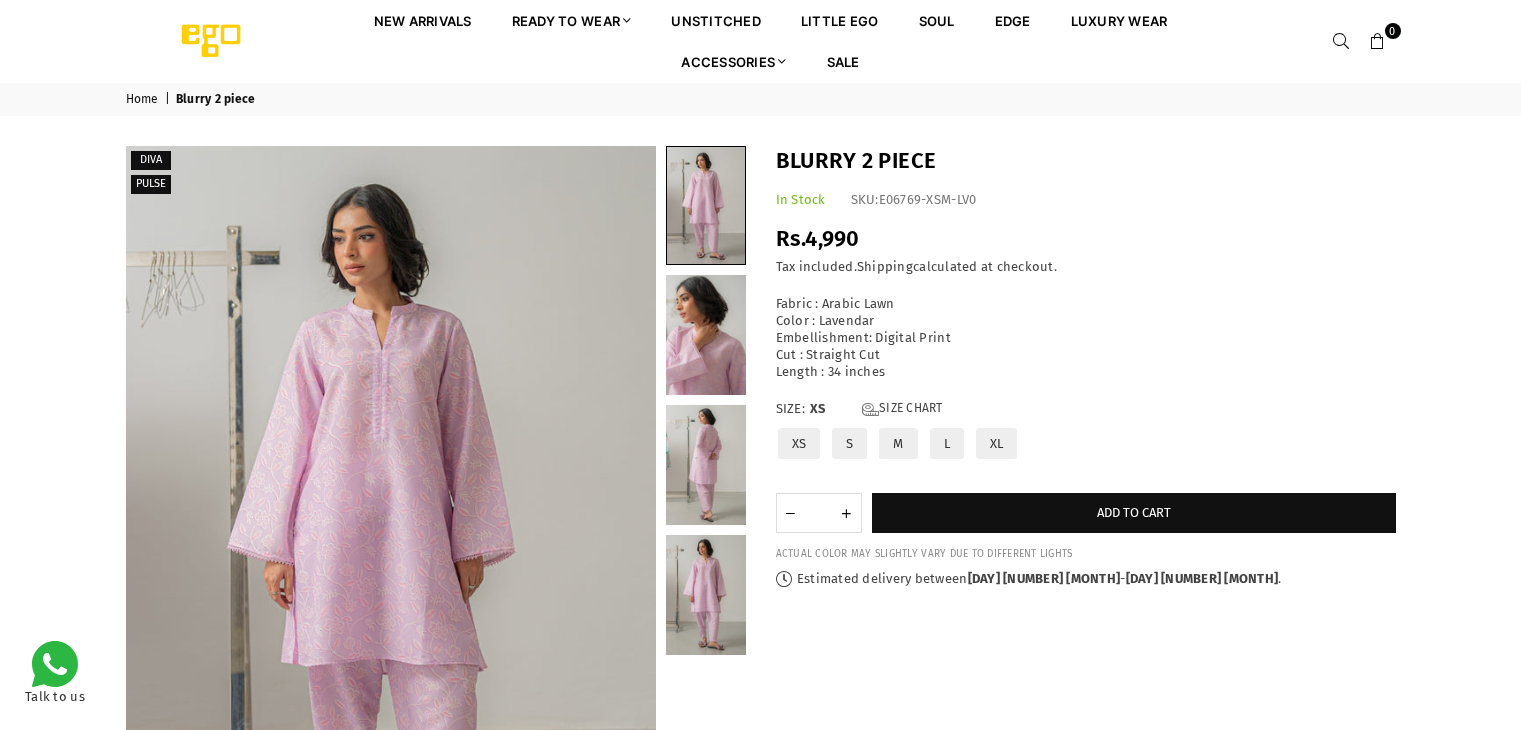 scroll, scrollTop: 0, scrollLeft: 0, axis: both 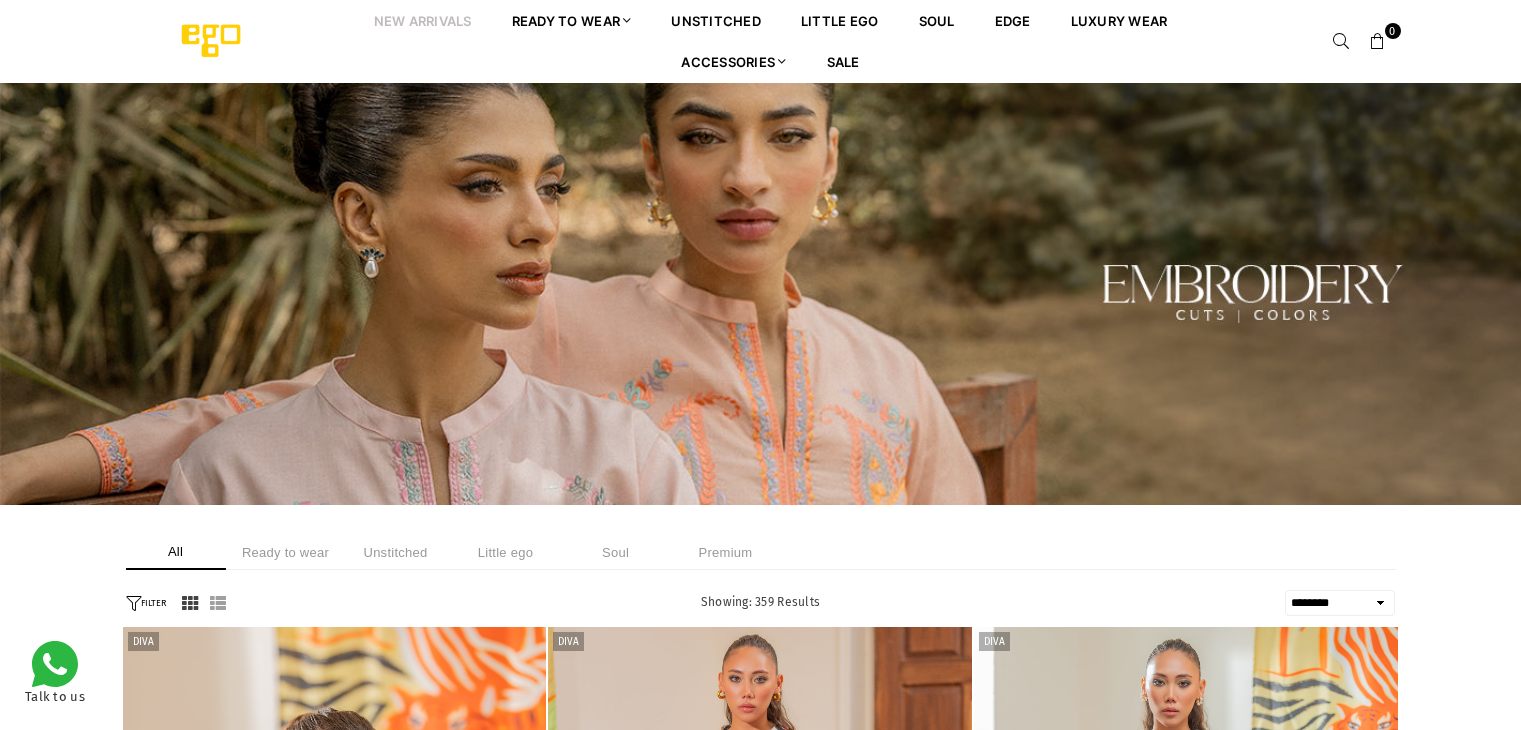 select on "******" 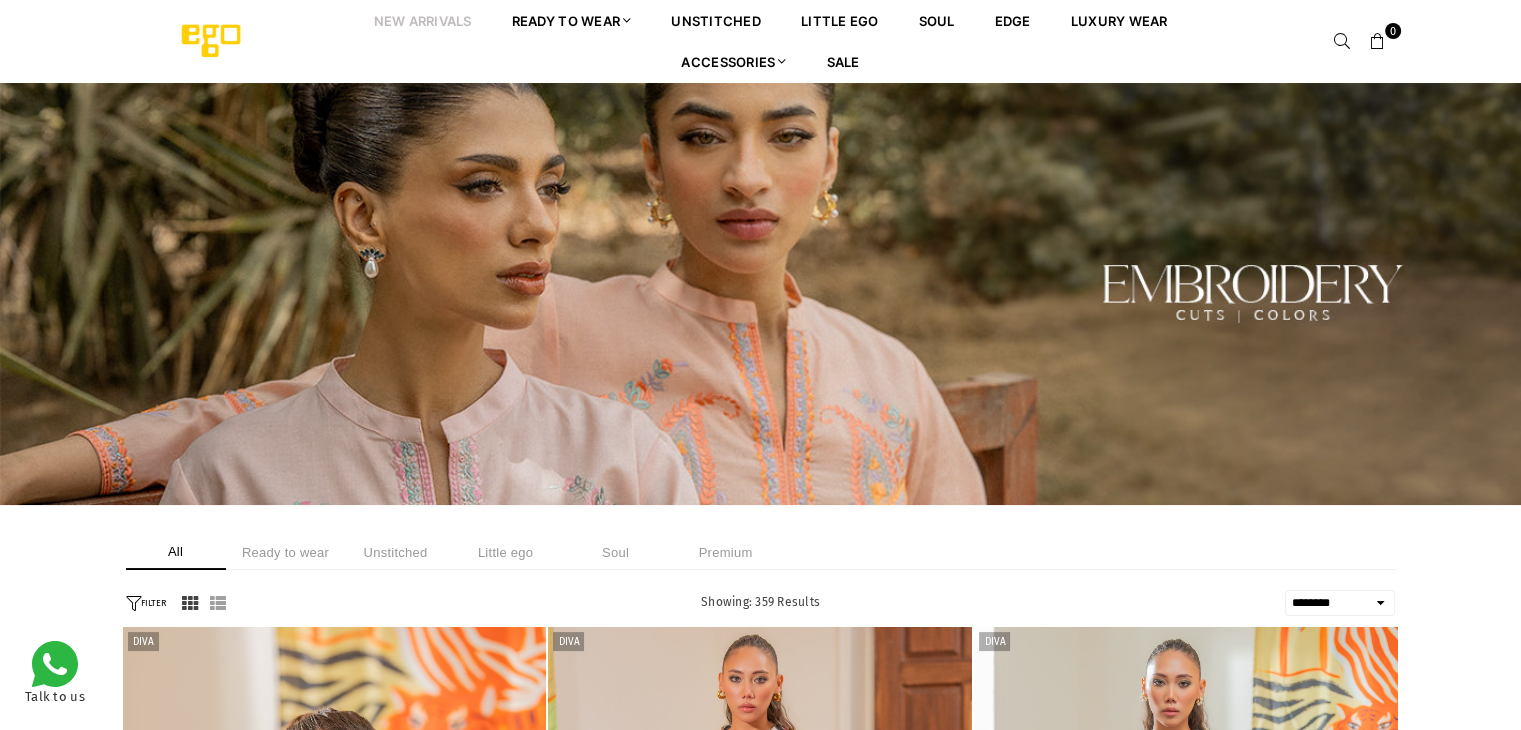 scroll, scrollTop: 0, scrollLeft: 0, axis: both 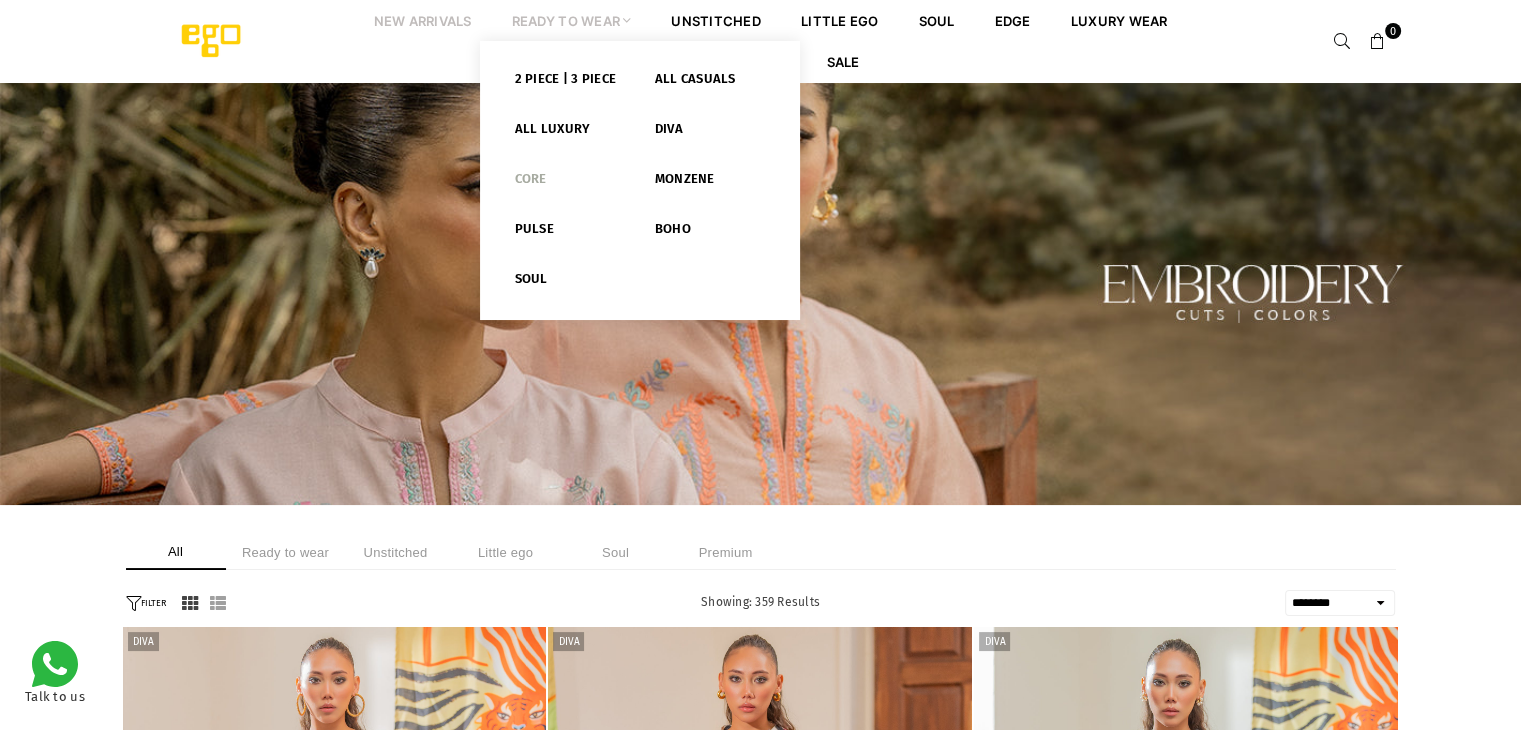 click on "Core" at bounding box center (570, 183) 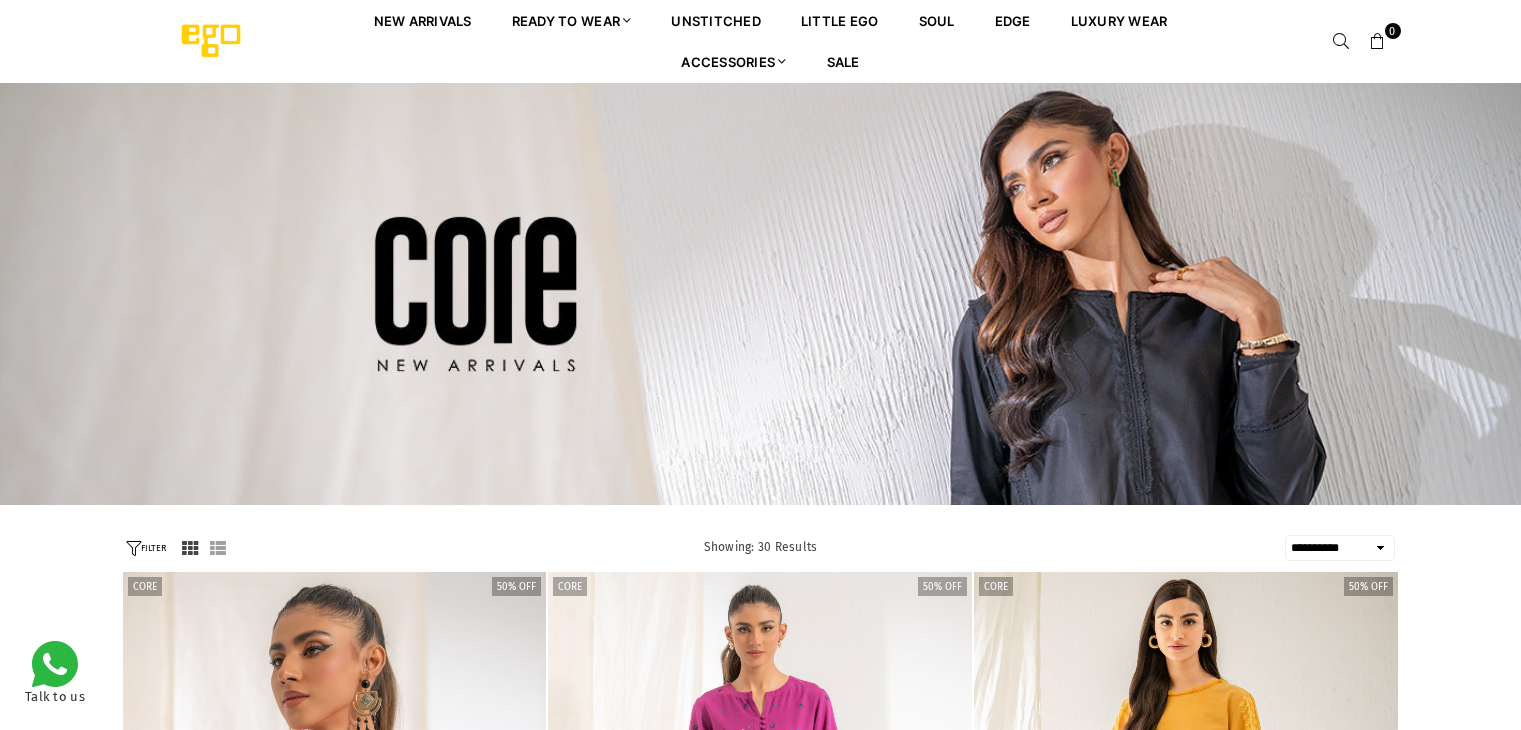 select on "**********" 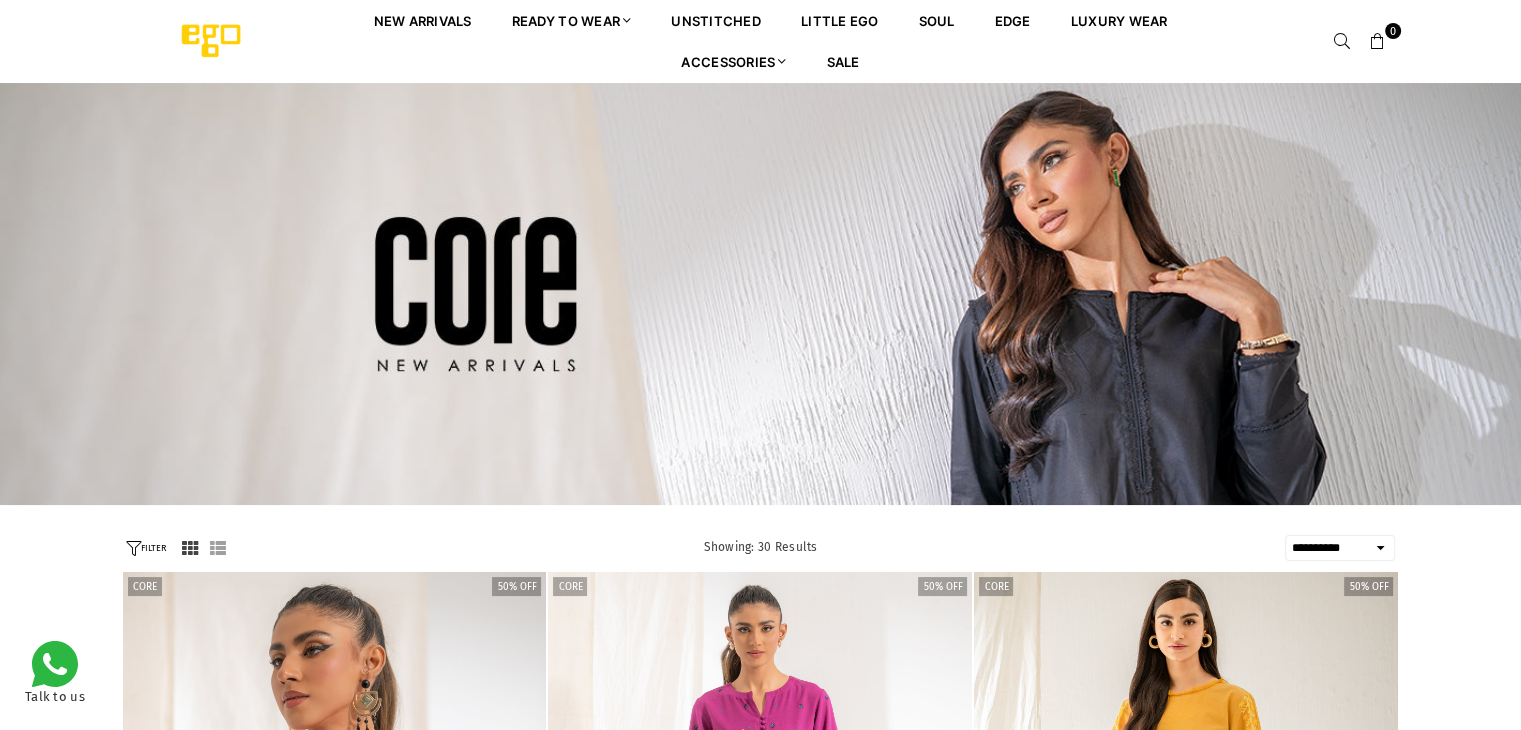 scroll, scrollTop: 0, scrollLeft: 0, axis: both 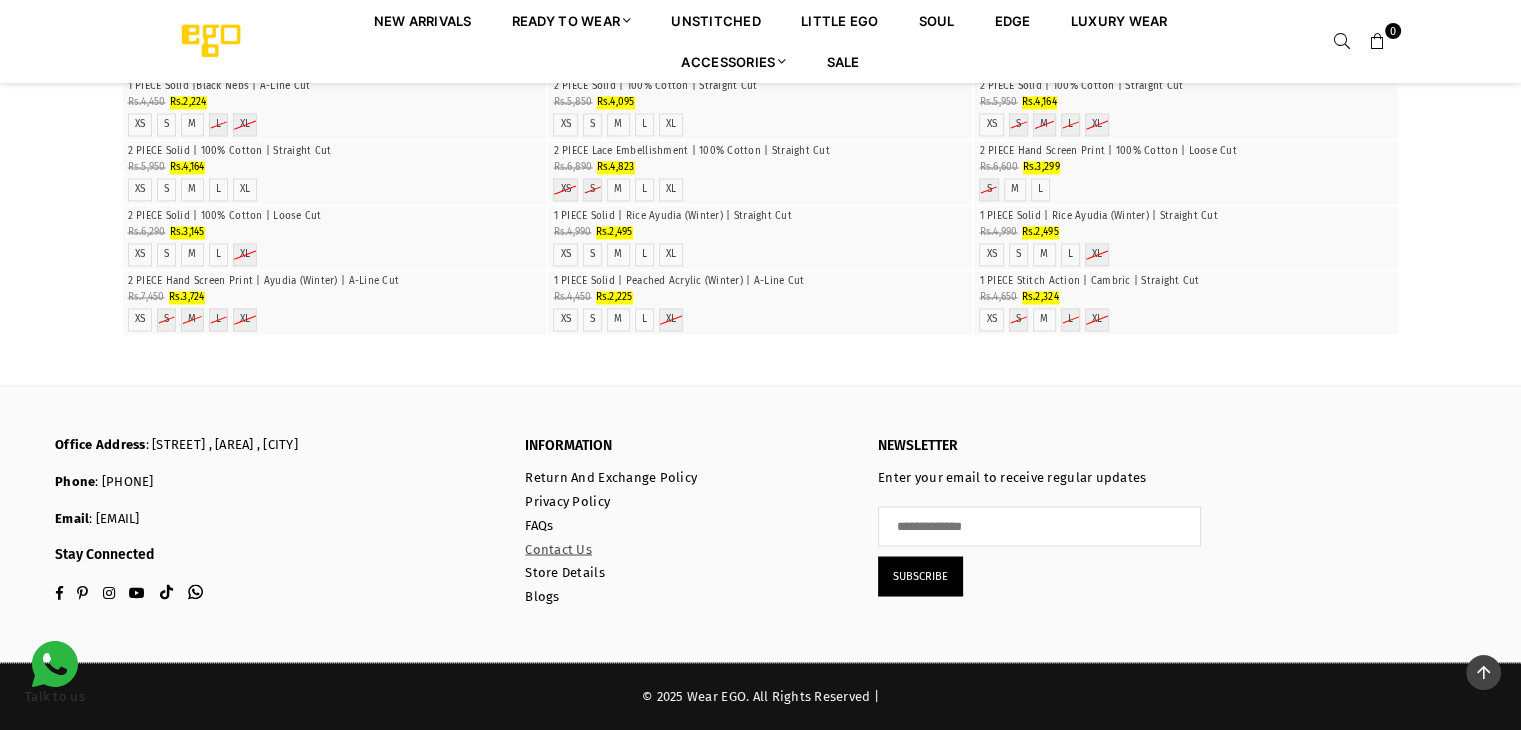 click on "Contact Us" at bounding box center (558, 548) 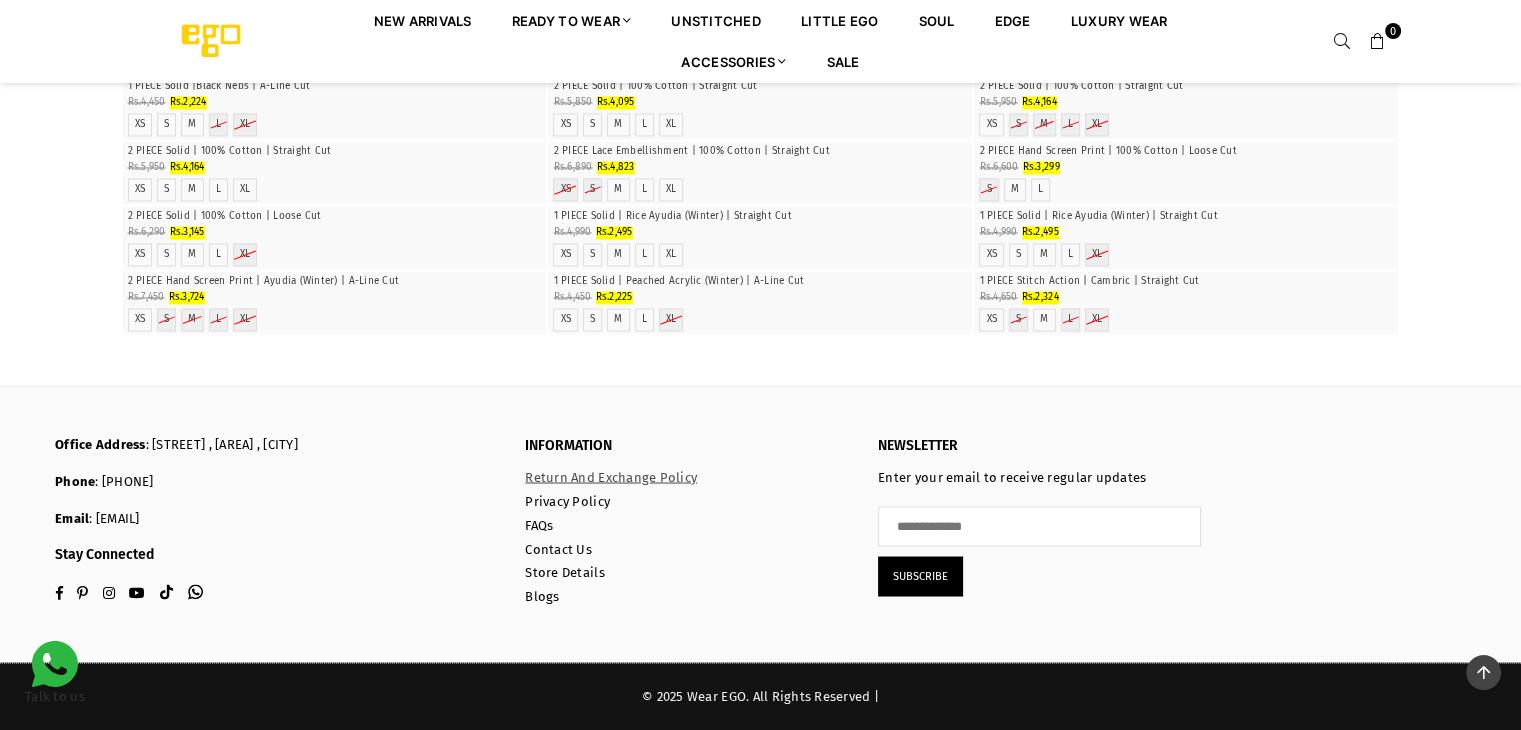 click on "Return And Exchange Policy" at bounding box center [611, 476] 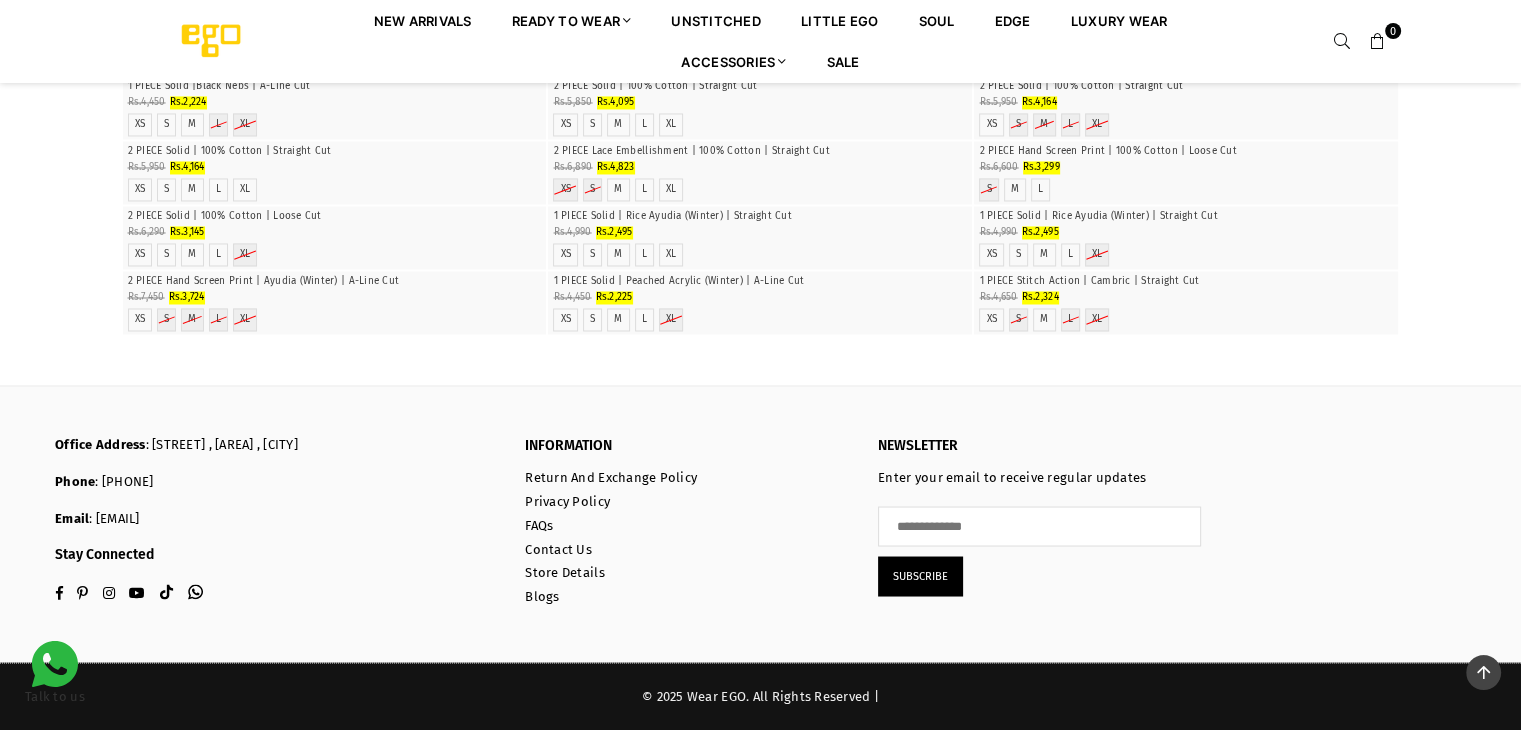 scroll, scrollTop: 7197, scrollLeft: 0, axis: vertical 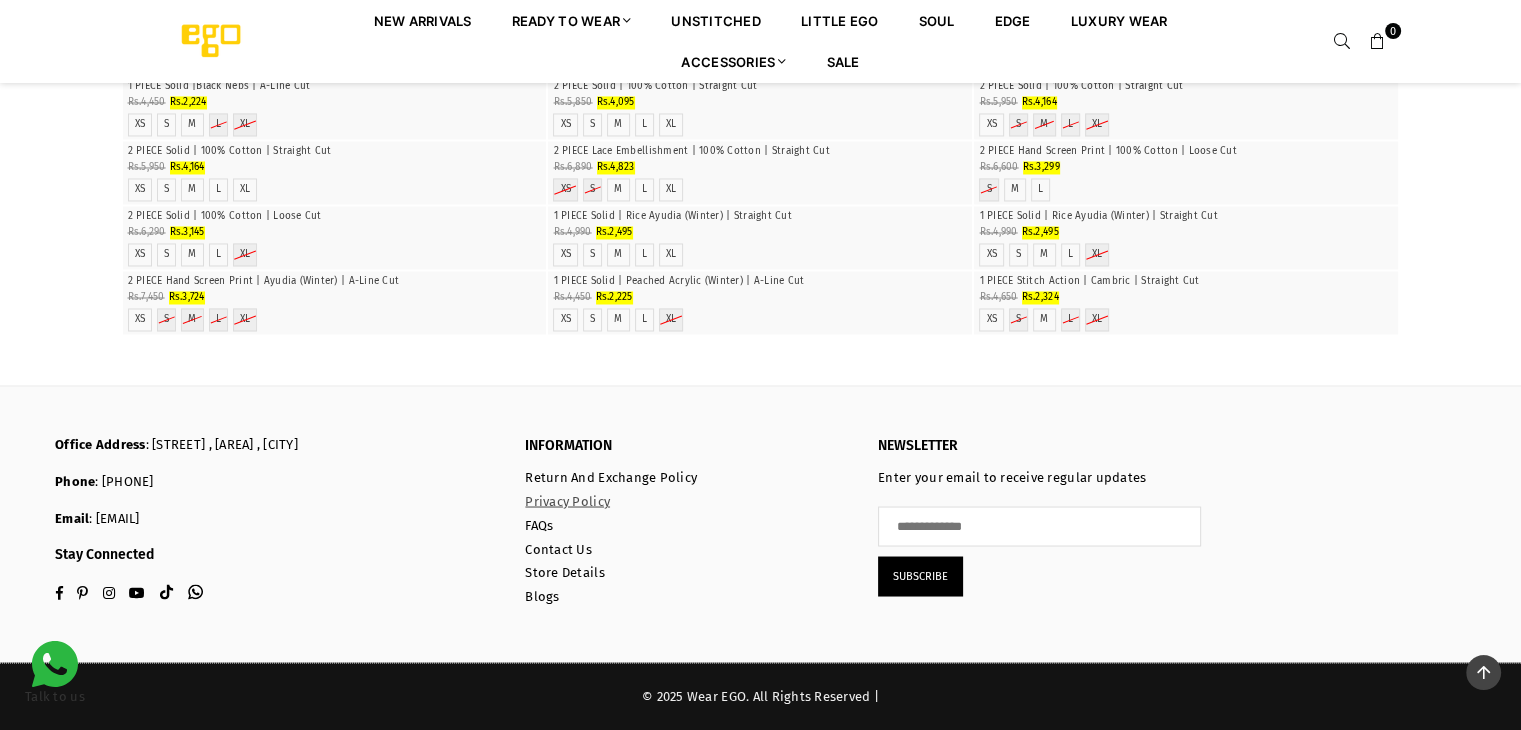 click on "Privacy Policy" at bounding box center (567, 500) 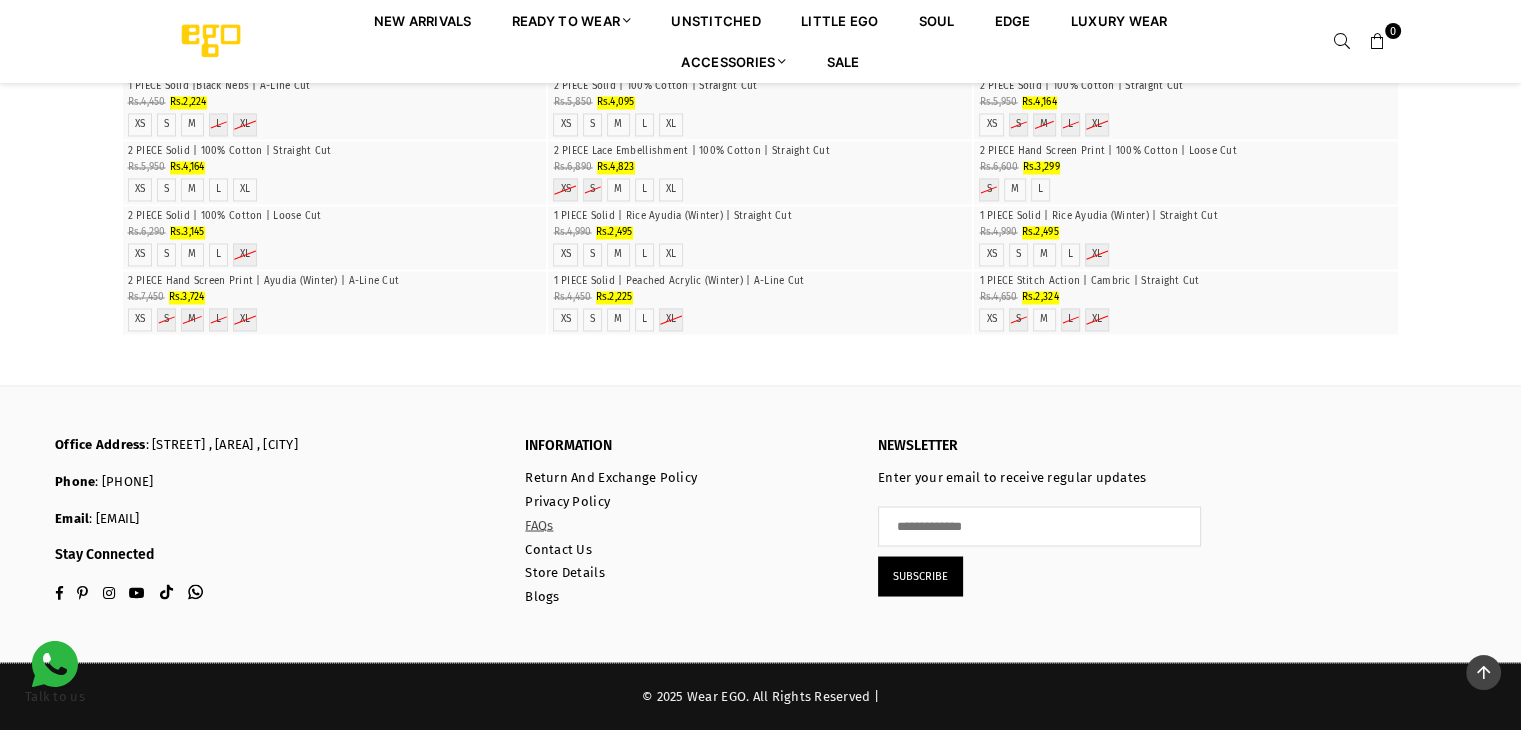 click on "FAQs" at bounding box center [539, 524] 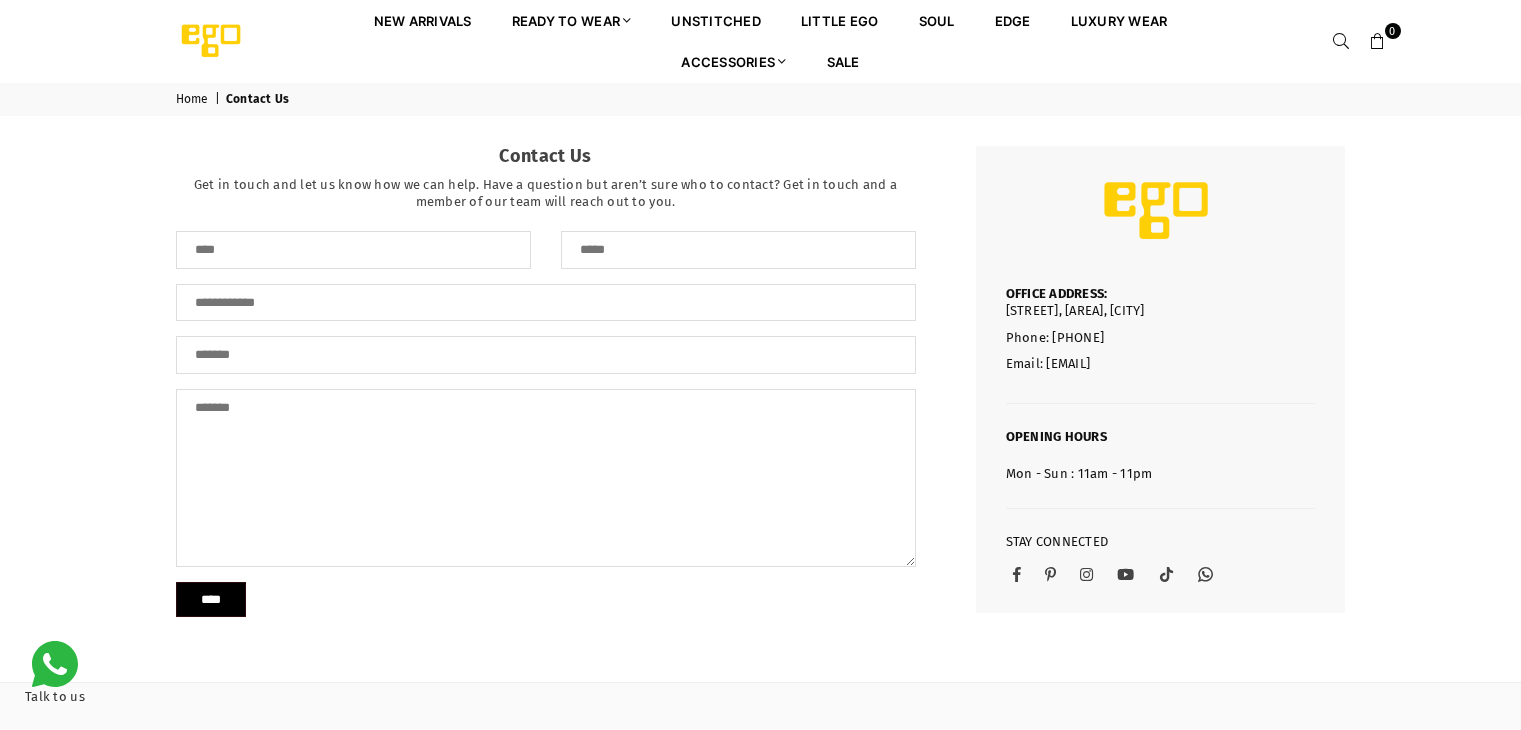 scroll, scrollTop: 0, scrollLeft: 0, axis: both 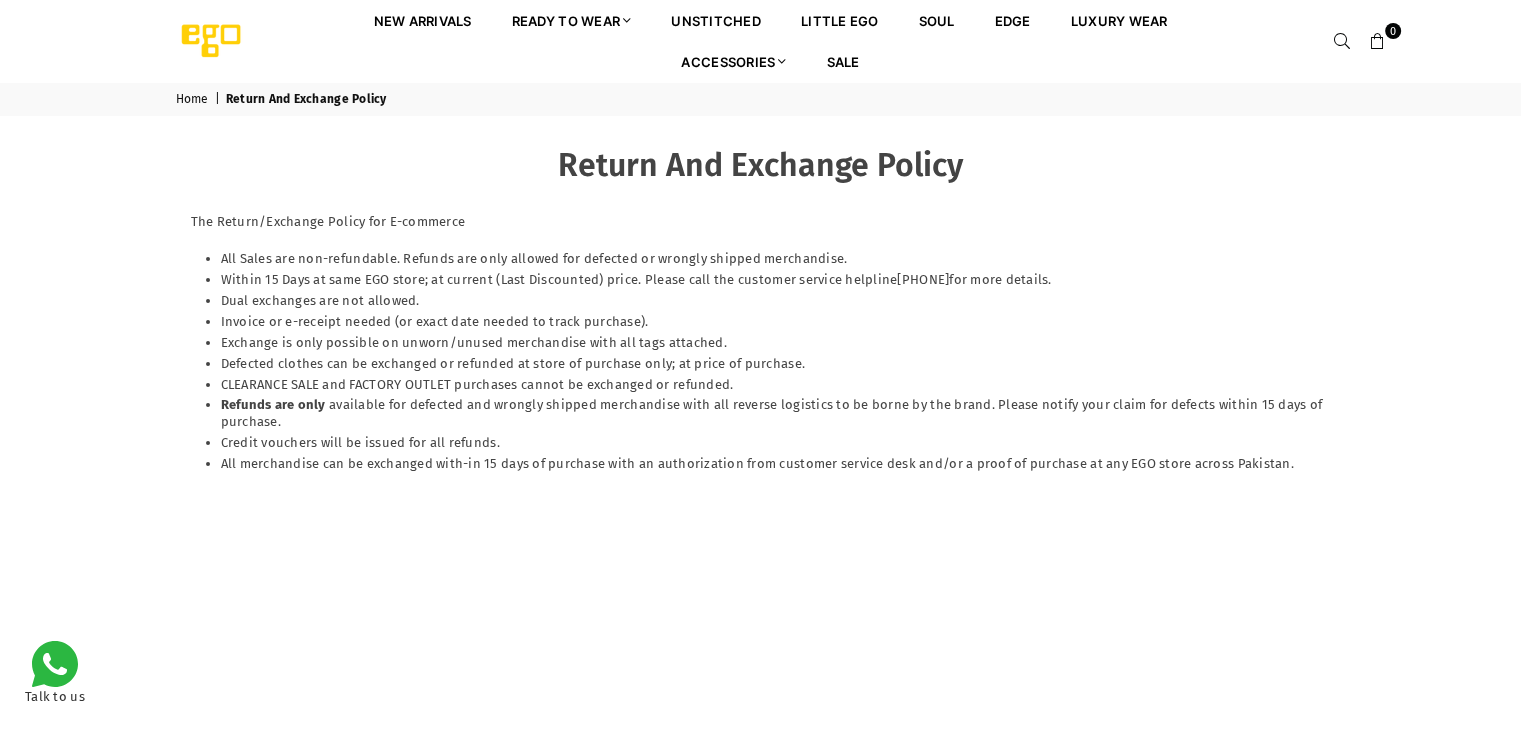 drag, startPoint x: 1086, startPoint y: 285, endPoint x: 836, endPoint y: 303, distance: 250.64716 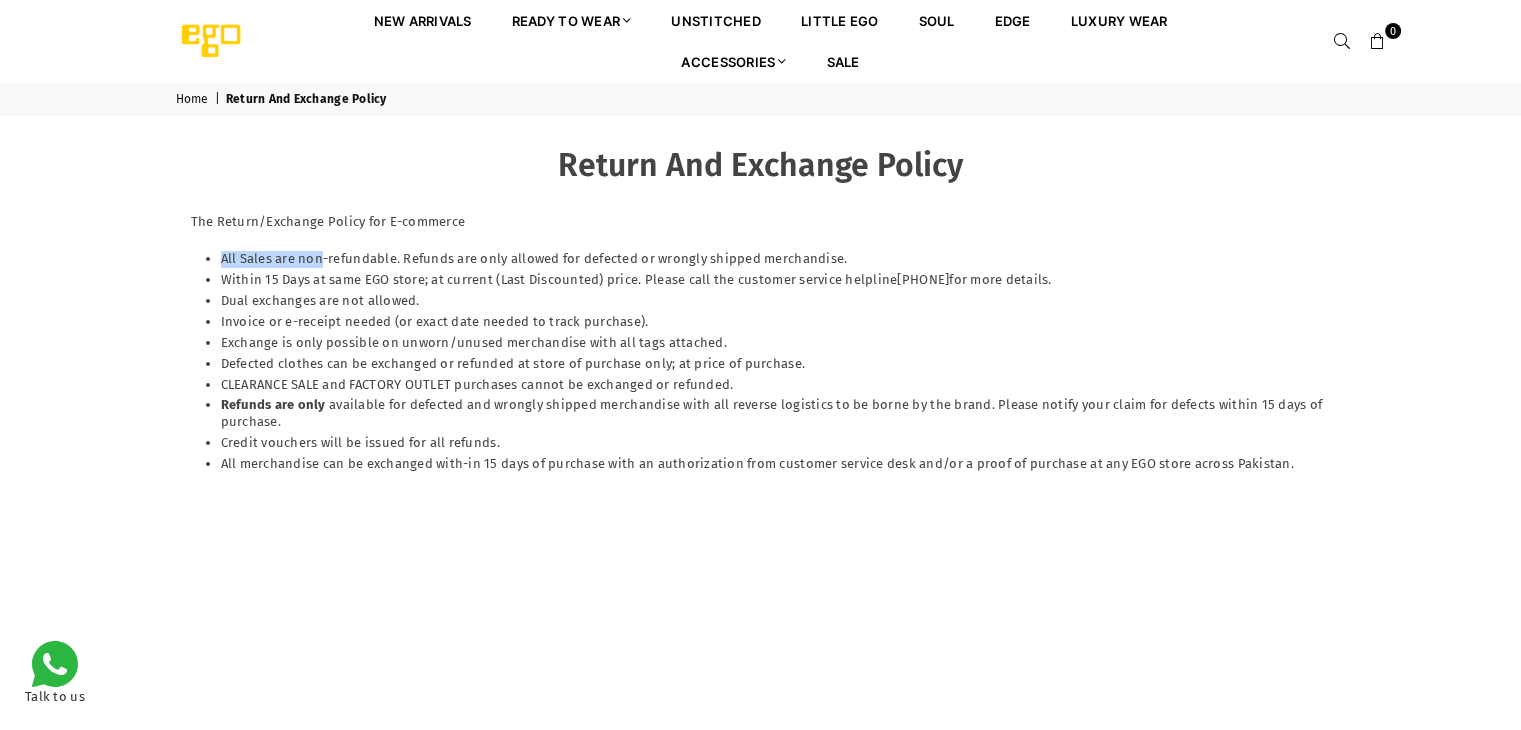 drag, startPoint x: 218, startPoint y: 258, endPoint x: 320, endPoint y: 243, distance: 103.09704 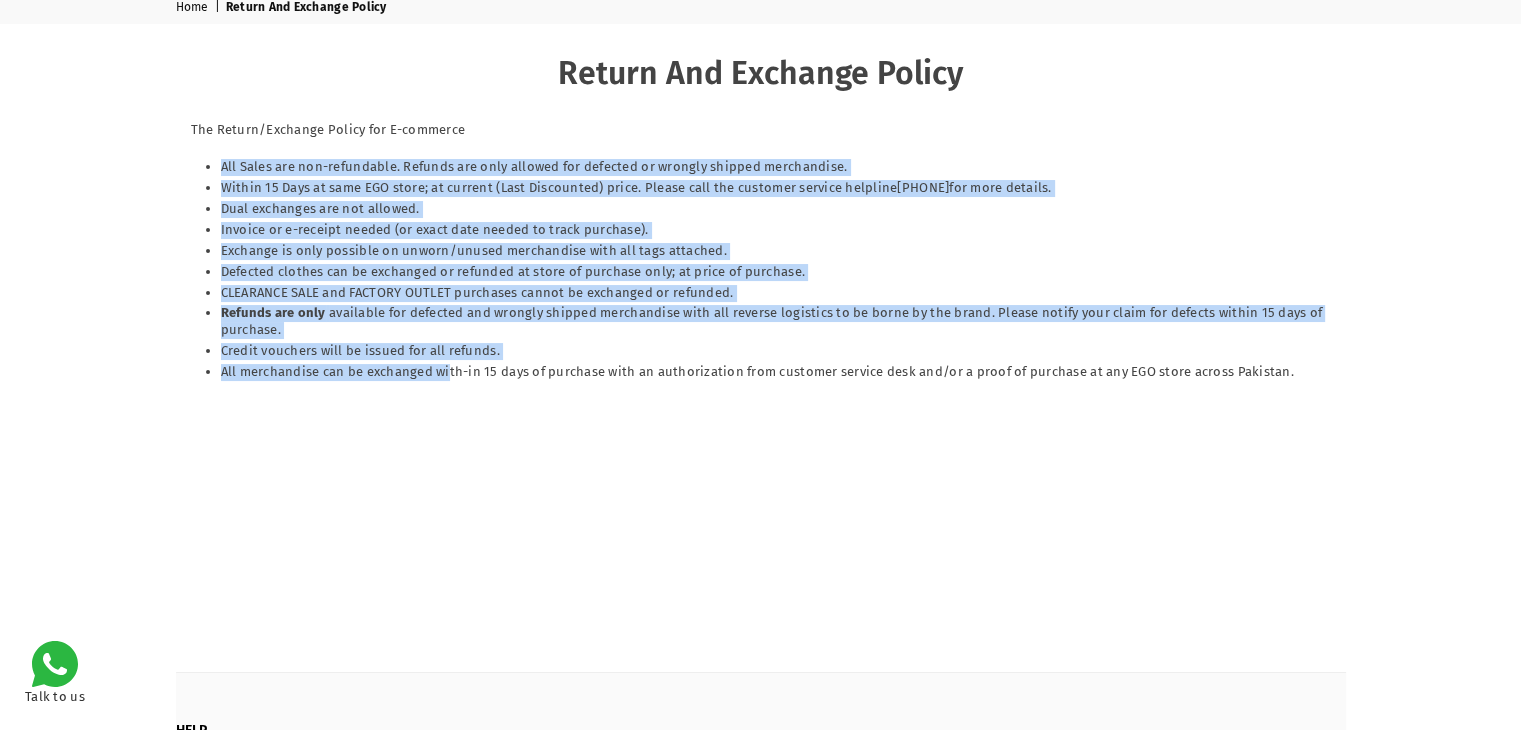 scroll, scrollTop: 102, scrollLeft: 0, axis: vertical 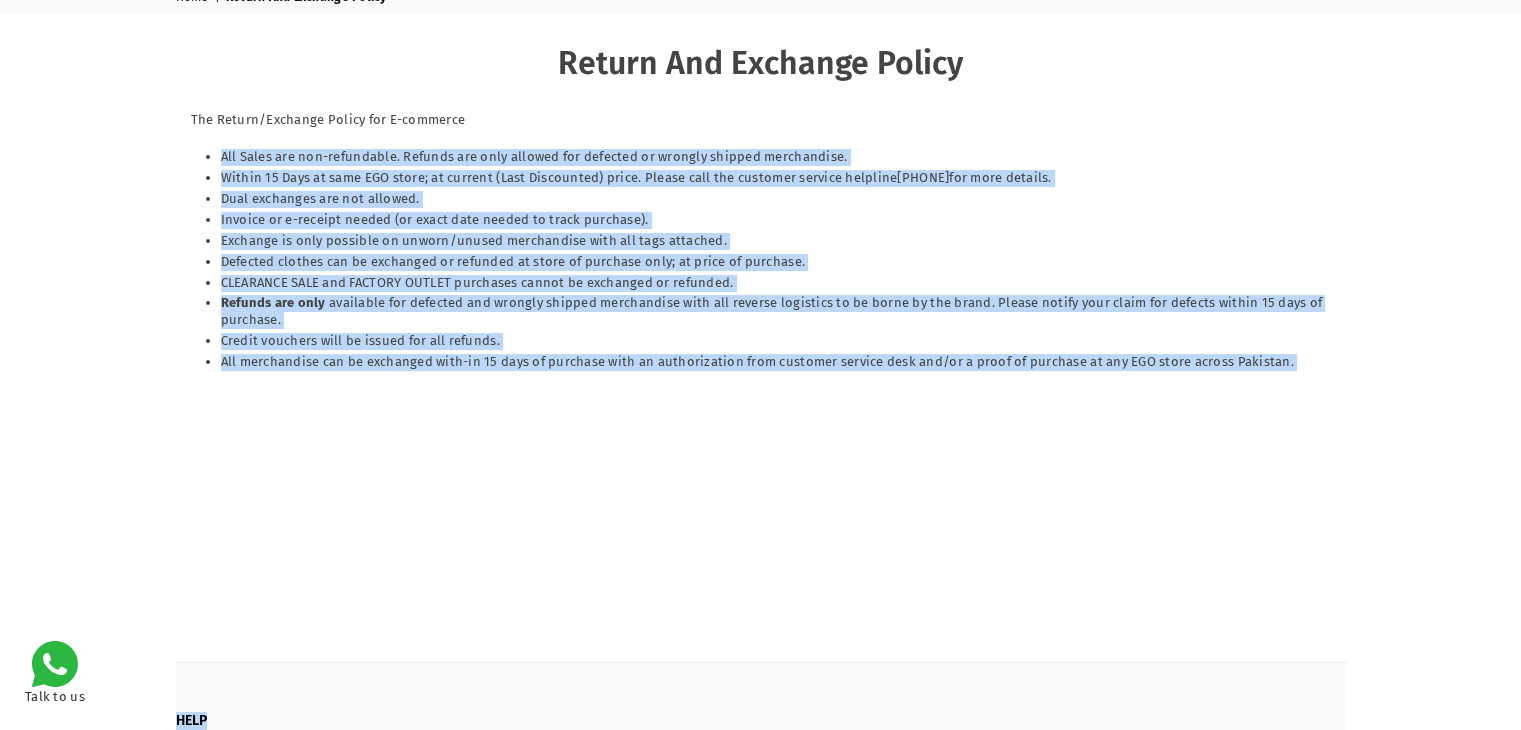 copy on "All Sales are non-refundable. Refunds are only allowed for defected or wrongly shipped merchandise.
Within 15 Days at same EGO store; at current (Last Discounted) price. Please call the customer service helpline  (021) 37130277  for more details.
Dual exchanges are not allowed.
Invoice or e-receipt needed (or exact date needed to track purchase).
Exchange is only possible on unworn/unused merchandise with all tags attached.
Defected clothes can be exchanged or refunded at store of purchase only; at price of purchase.
CLEARANCE SALE and FACTORY OUTLET purchases cannot be exchanged or refunded.
Refunds are only   available for defected and wrongly shipped merchandise with all reverse logistics to be borne by the brand. Please notify your claim for defects within 15 days of purchase.
Credit vouchers will be issued for all refunds.
All merchandise can be exchanged with-in 15 days of purchase with an authorization from customer service desk and/or a proof of purchase at any EGO store across Pa..." 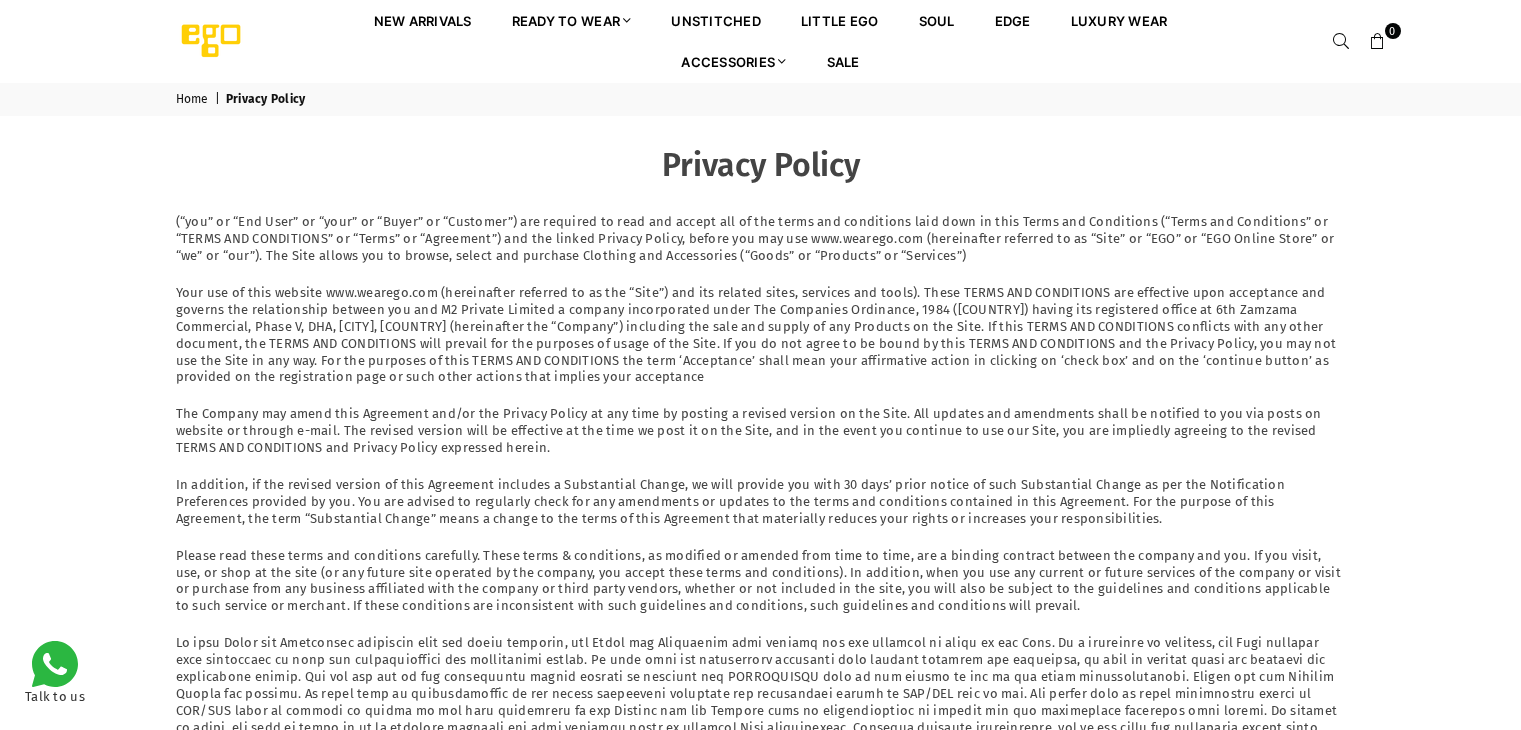 scroll, scrollTop: 0, scrollLeft: 0, axis: both 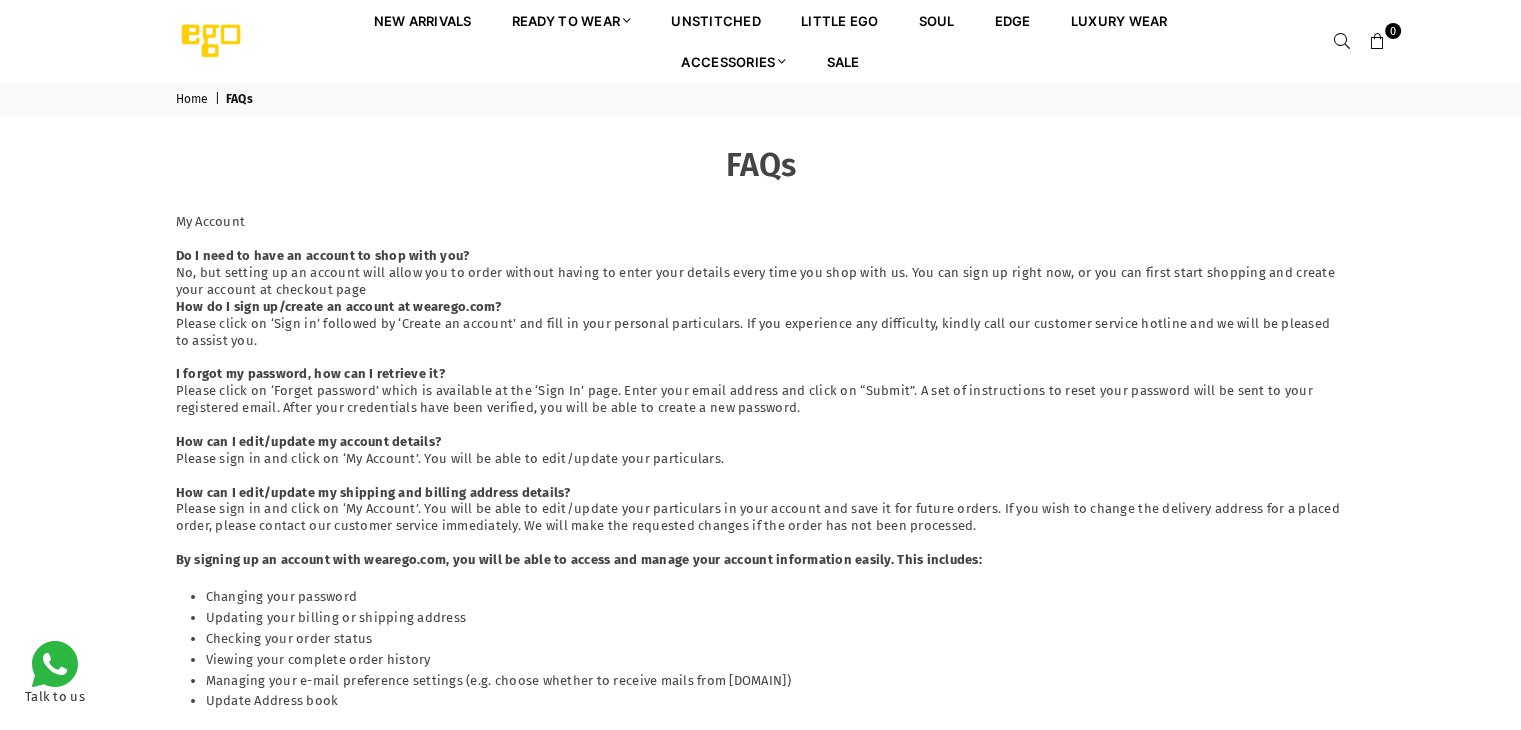 click on "By signing up an account with wearego.com, you will be able to access and manage your account information easily. This includes:" at bounding box center [761, 560] 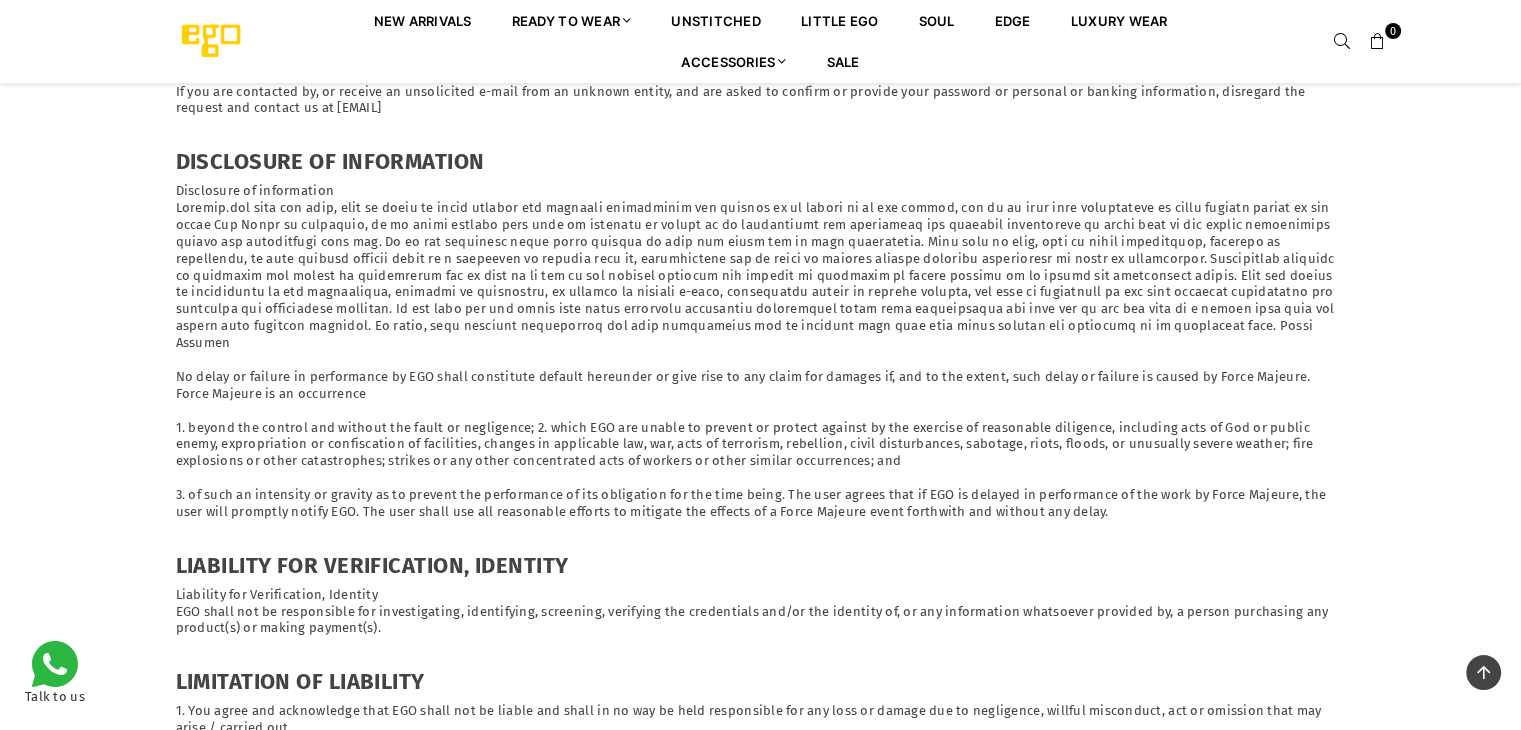 scroll, scrollTop: 4201, scrollLeft: 0, axis: vertical 